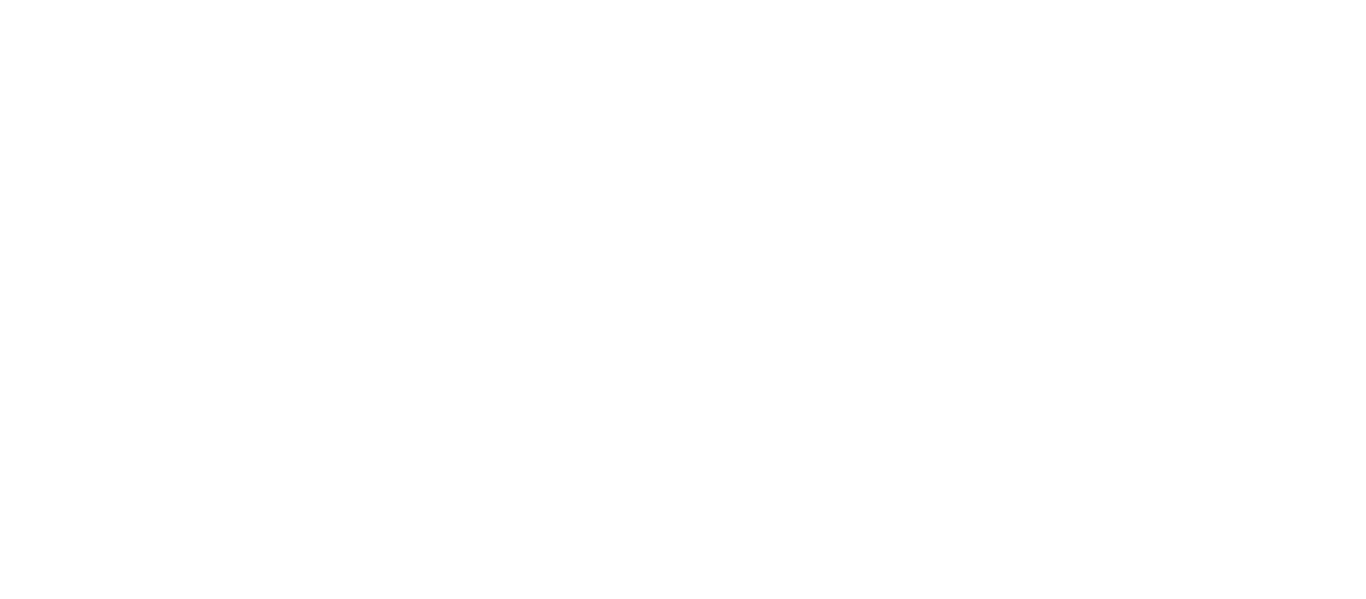 scroll, scrollTop: 0, scrollLeft: 0, axis: both 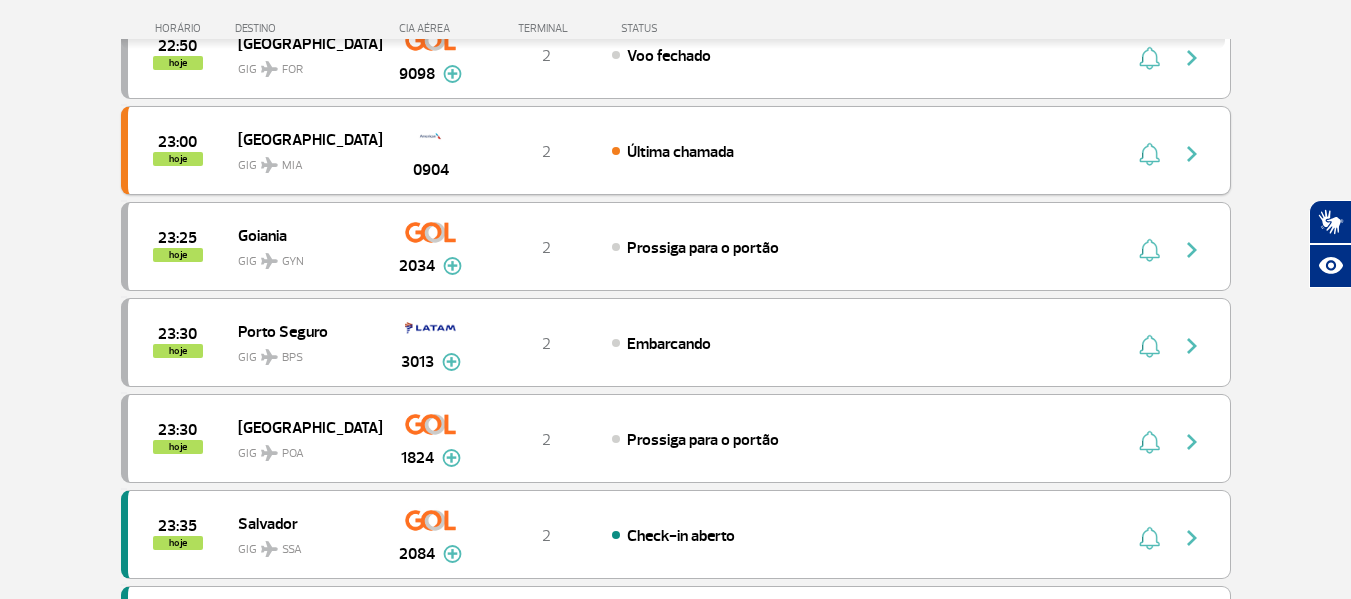 click on "Última chamada" at bounding box center (680, 152) 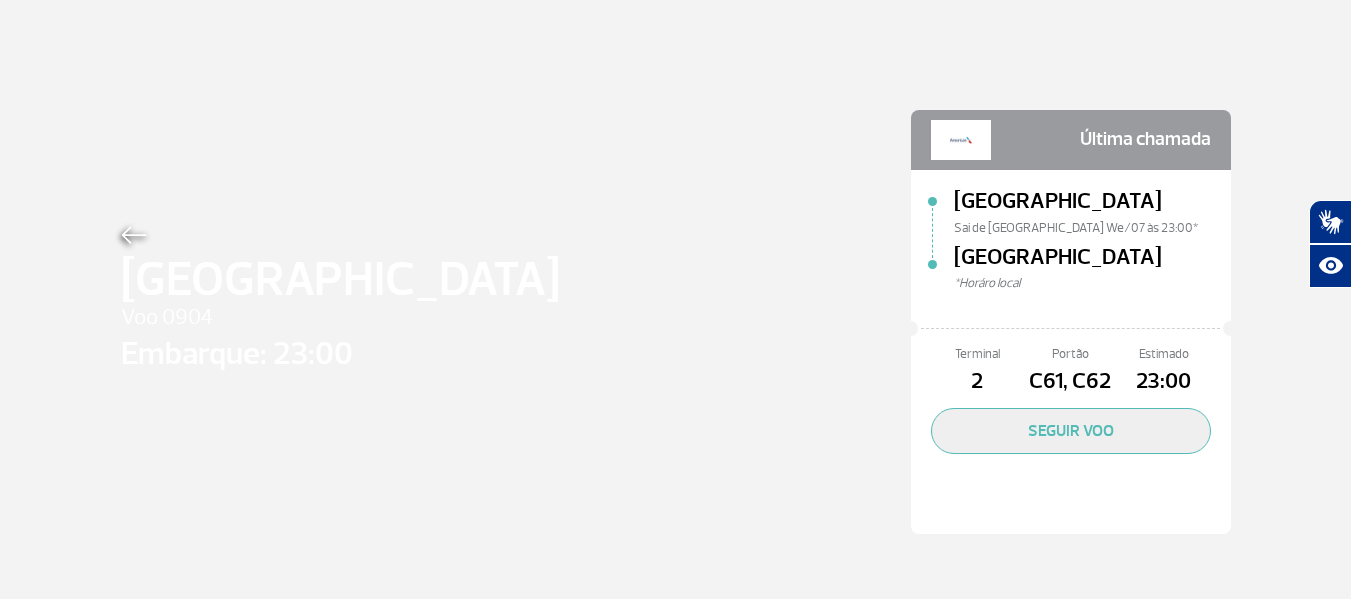 scroll, scrollTop: 0, scrollLeft: 0, axis: both 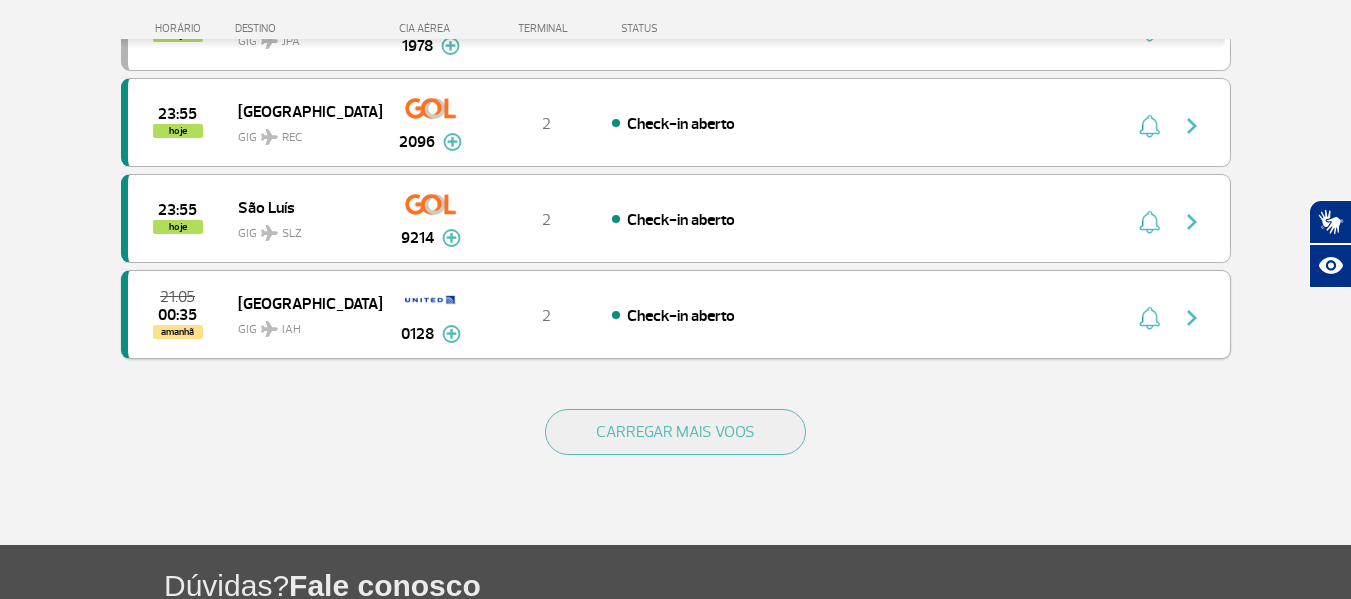 click on "21:05 00:35 amanhã Houston GIG  IAH 0128 2  Check-in aberto  Parcerias:  ANA-All Nippon Airways   7211" at bounding box center (676, 314) 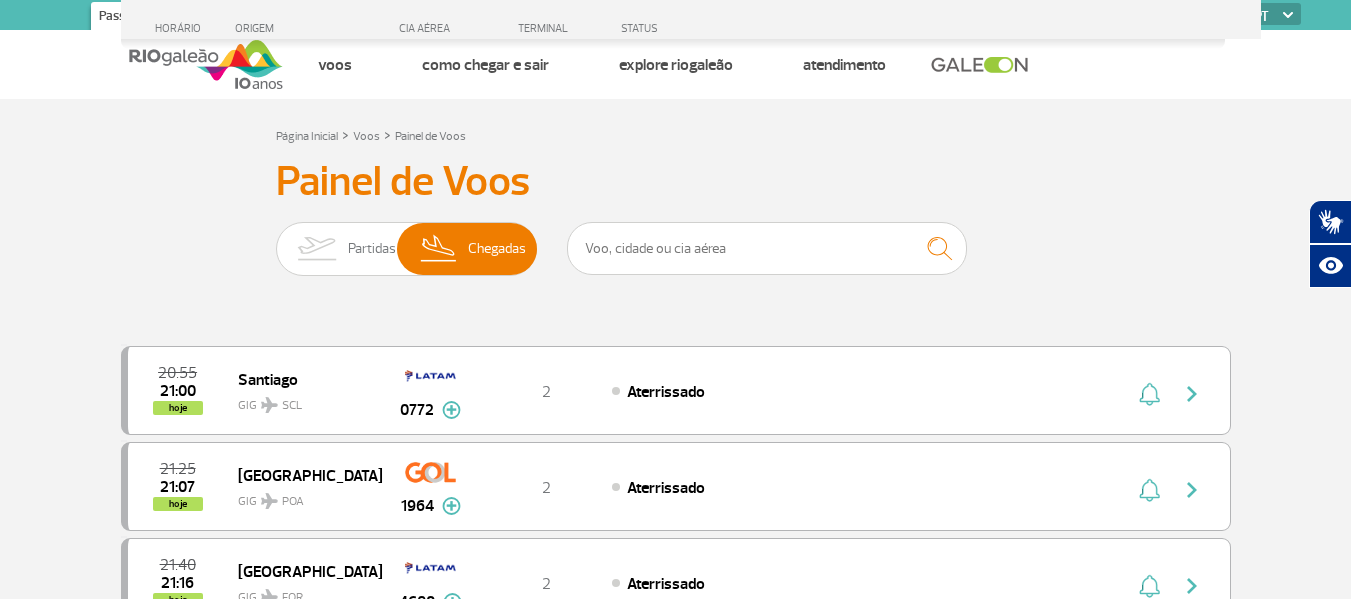 scroll, scrollTop: 1800, scrollLeft: 0, axis: vertical 